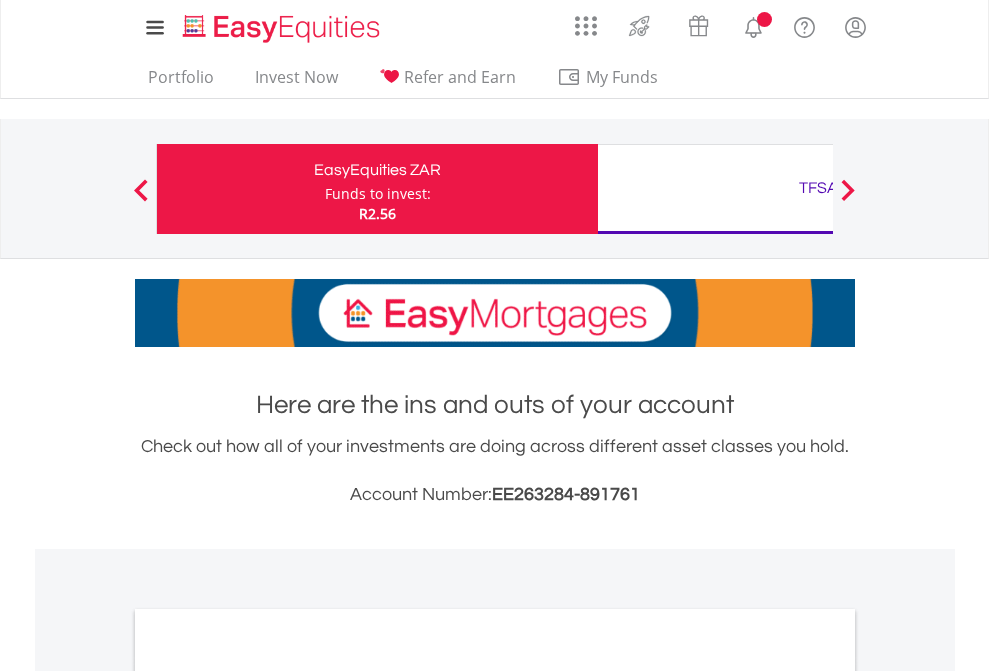scroll, scrollTop: 0, scrollLeft: 0, axis: both 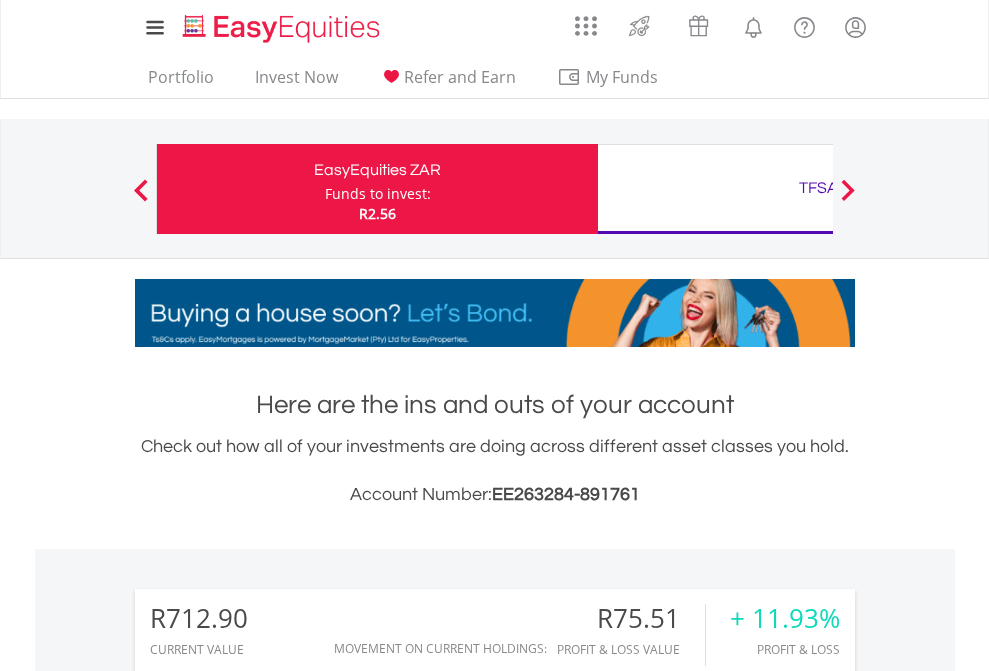 click on "Funds to invest:" at bounding box center (378, 194) 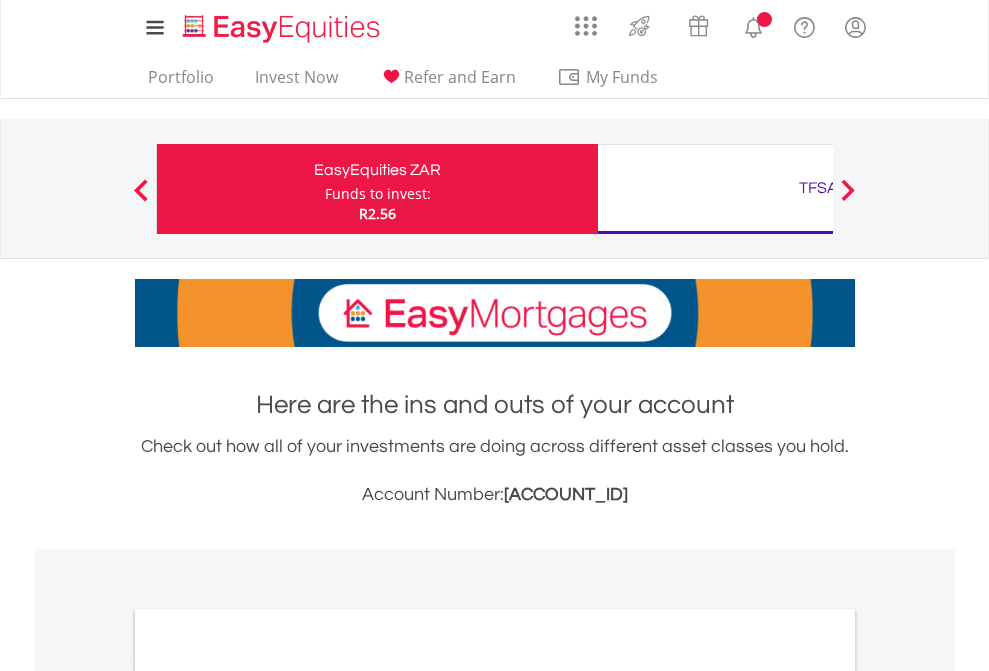 scroll, scrollTop: 0, scrollLeft: 0, axis: both 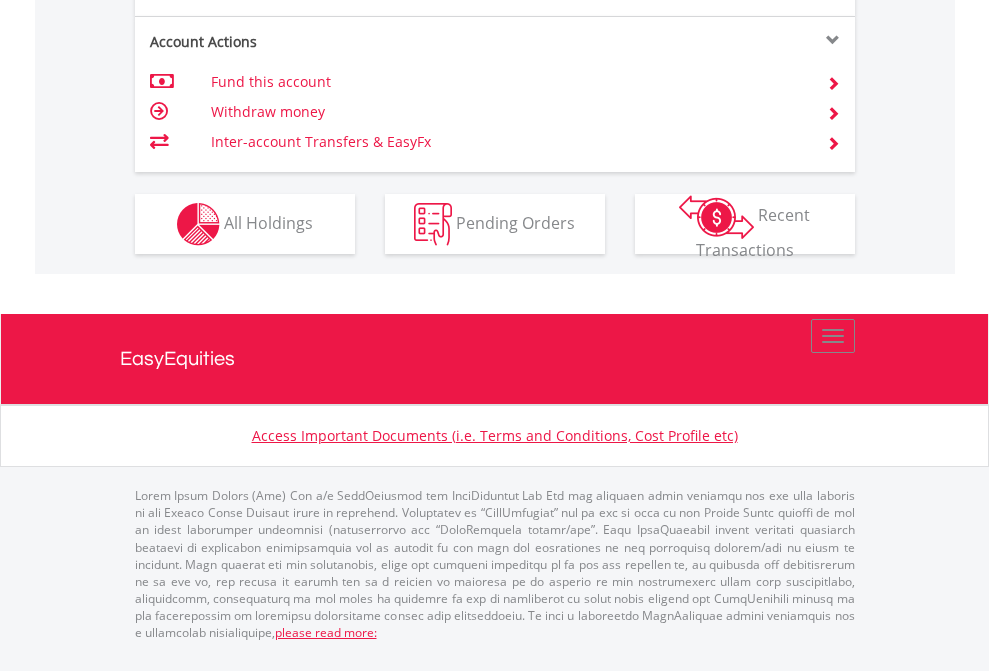 click on "Investment types" at bounding box center (706, -337) 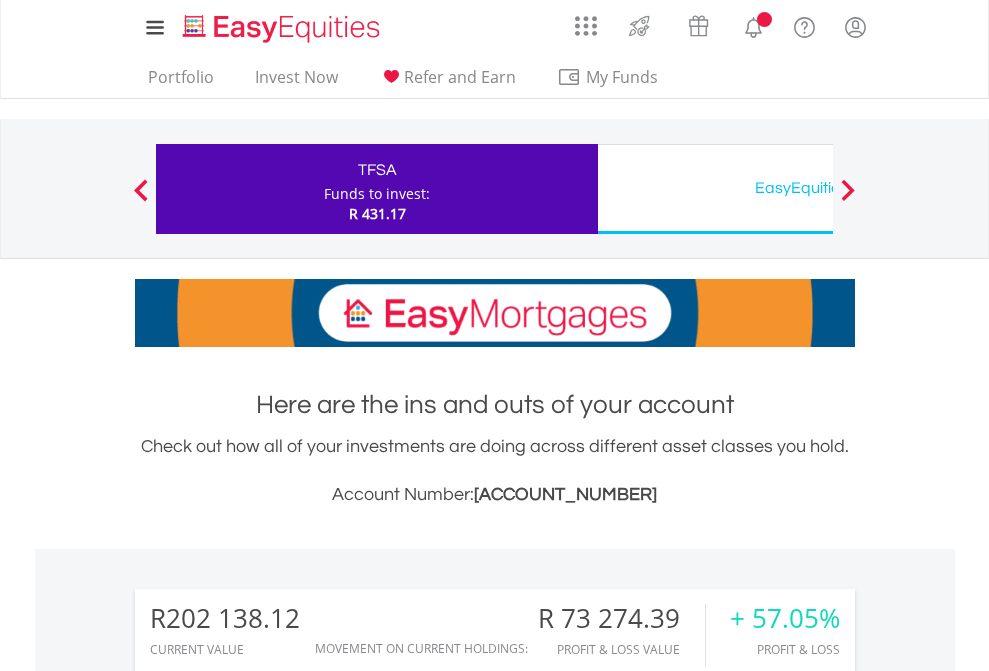 scroll, scrollTop: 0, scrollLeft: 0, axis: both 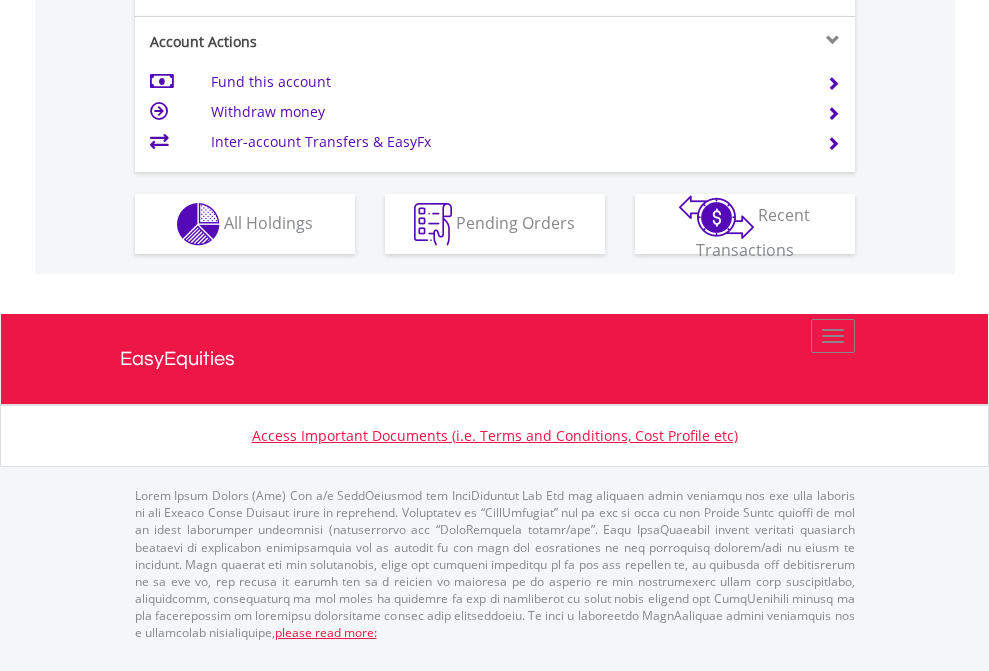 click on "Investment types" at bounding box center [706, -337] 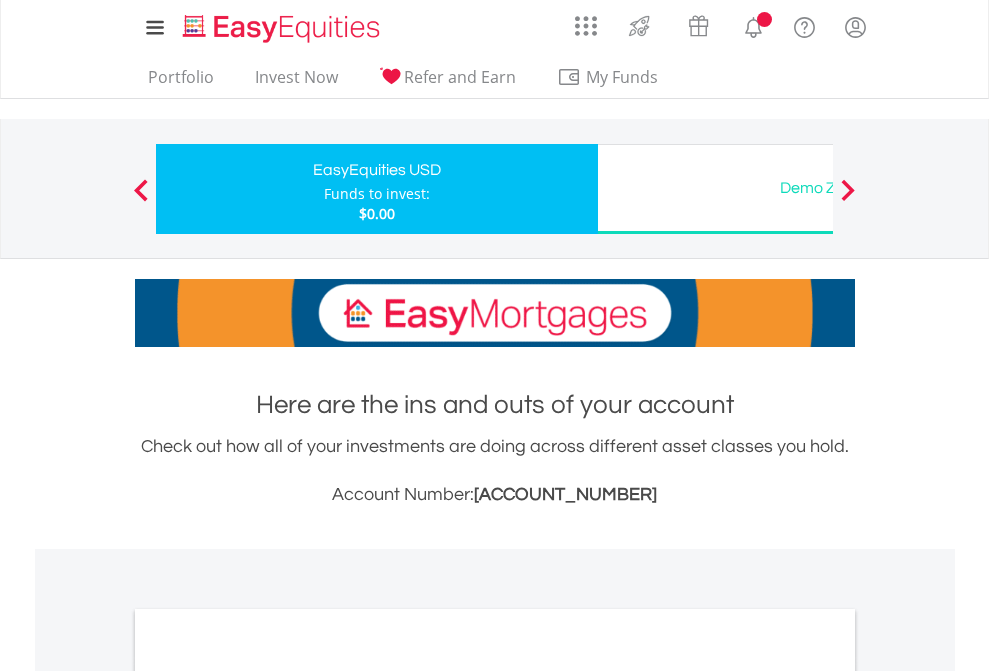 scroll, scrollTop: 0, scrollLeft: 0, axis: both 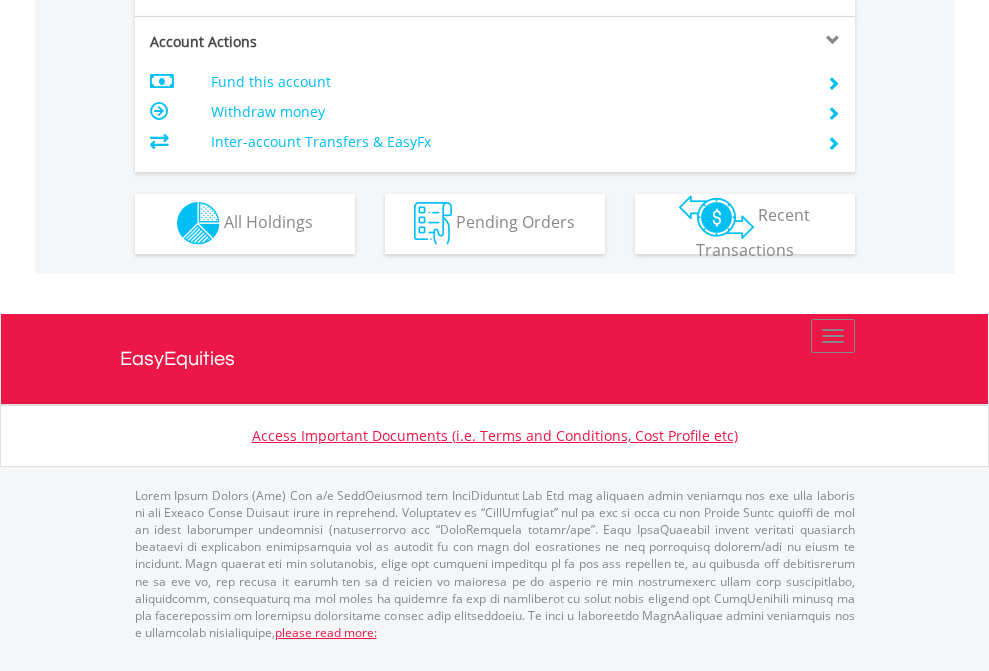click on "Investment types" at bounding box center (706, -353) 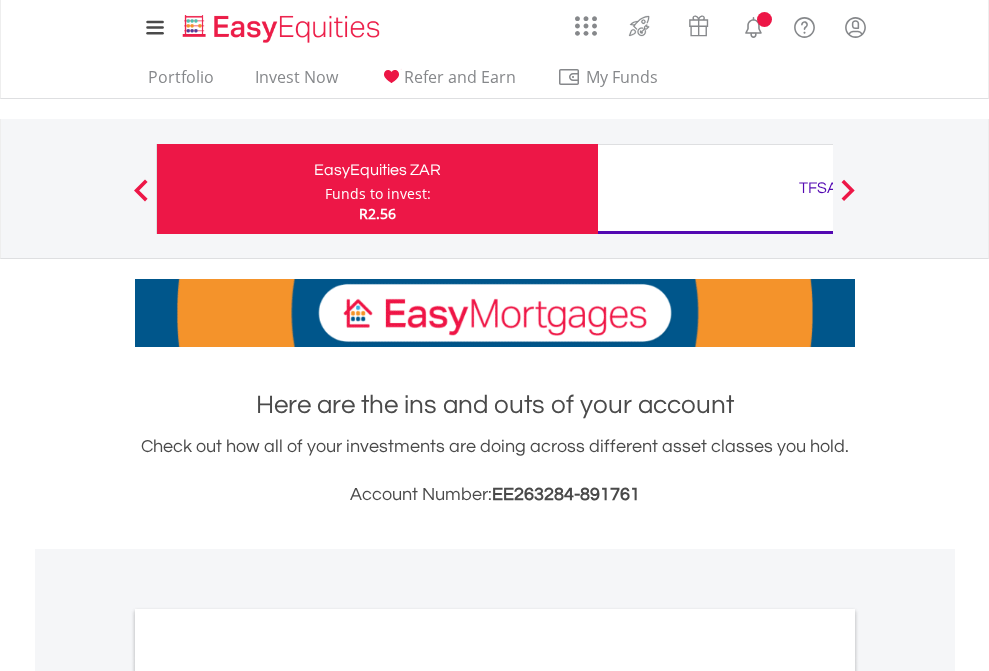 scroll, scrollTop: 0, scrollLeft: 0, axis: both 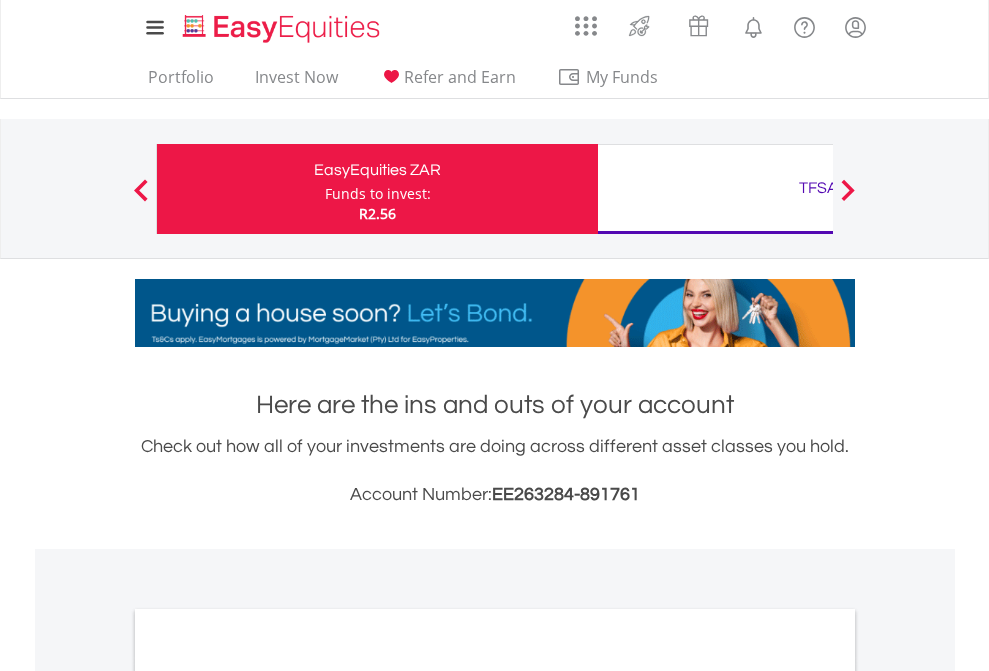 click on "All Holdings" at bounding box center [268, 1096] 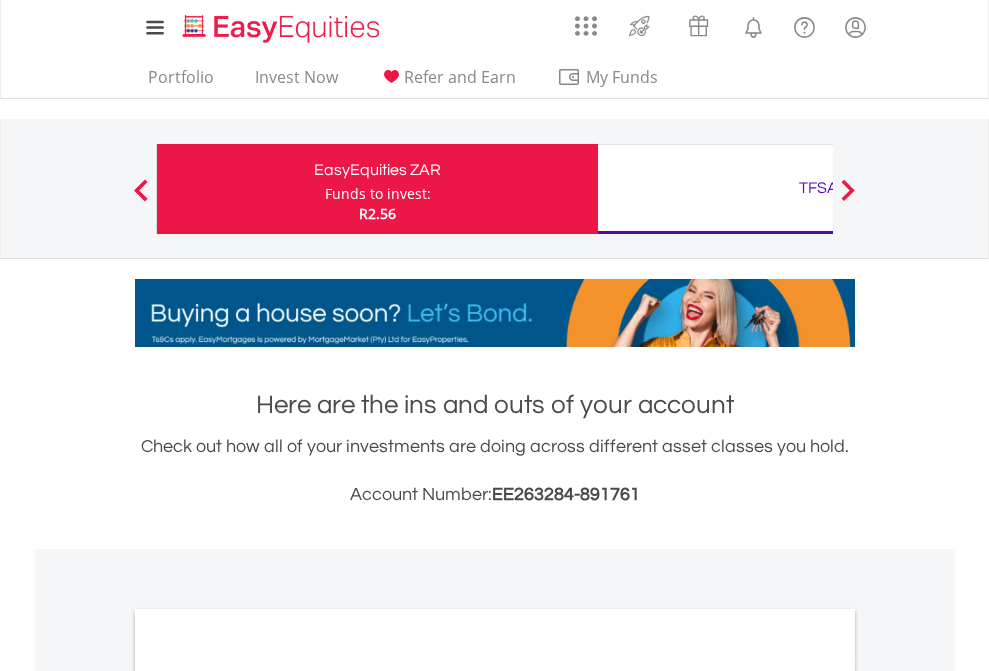 scroll, scrollTop: 1202, scrollLeft: 0, axis: vertical 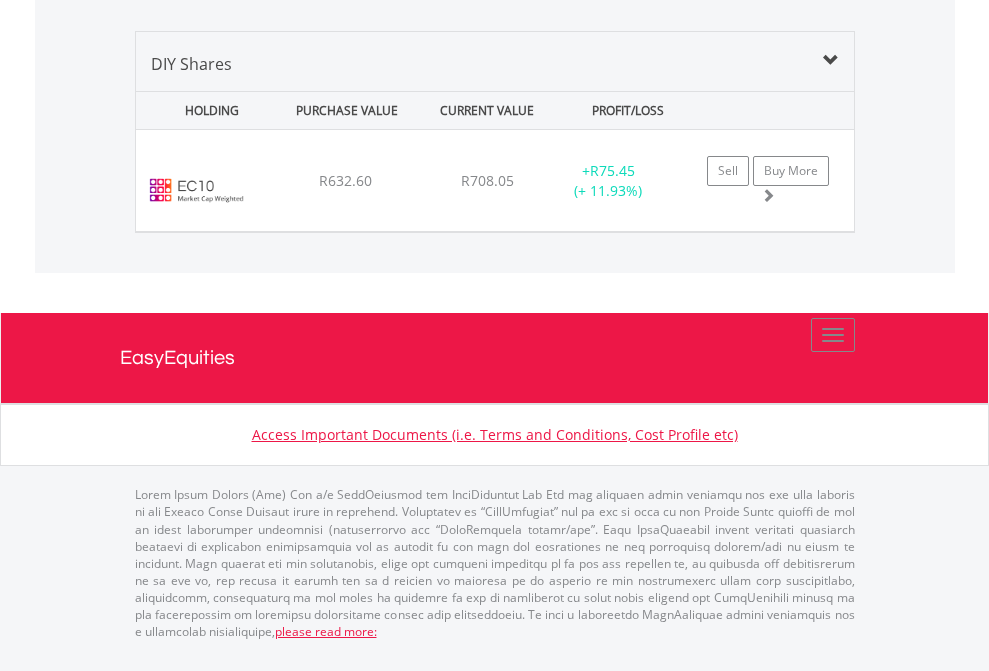 click on "TFSA" at bounding box center (818, -1419) 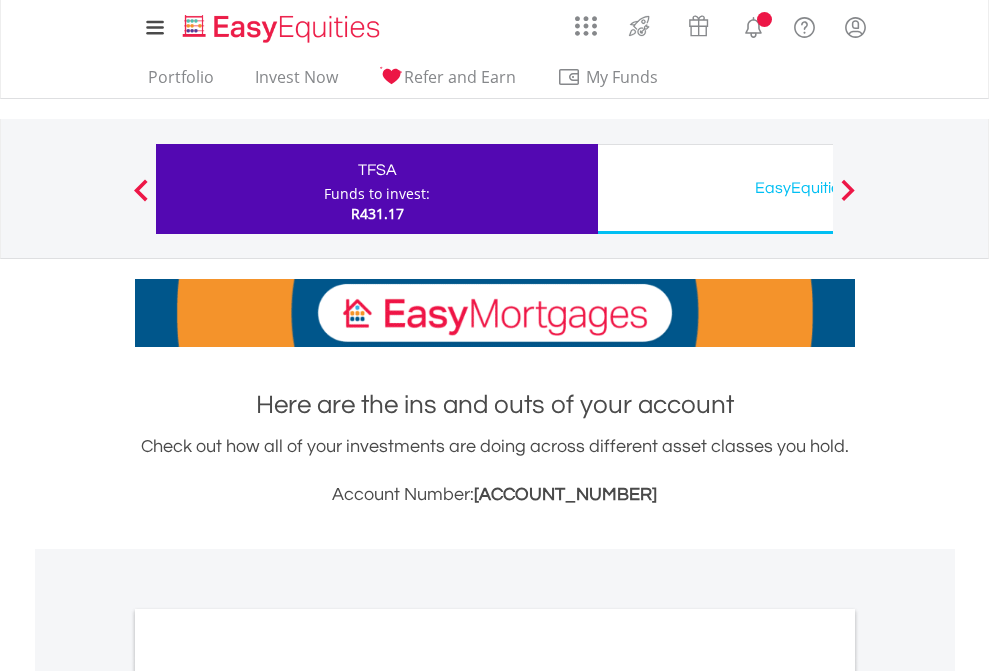 scroll, scrollTop: 0, scrollLeft: 0, axis: both 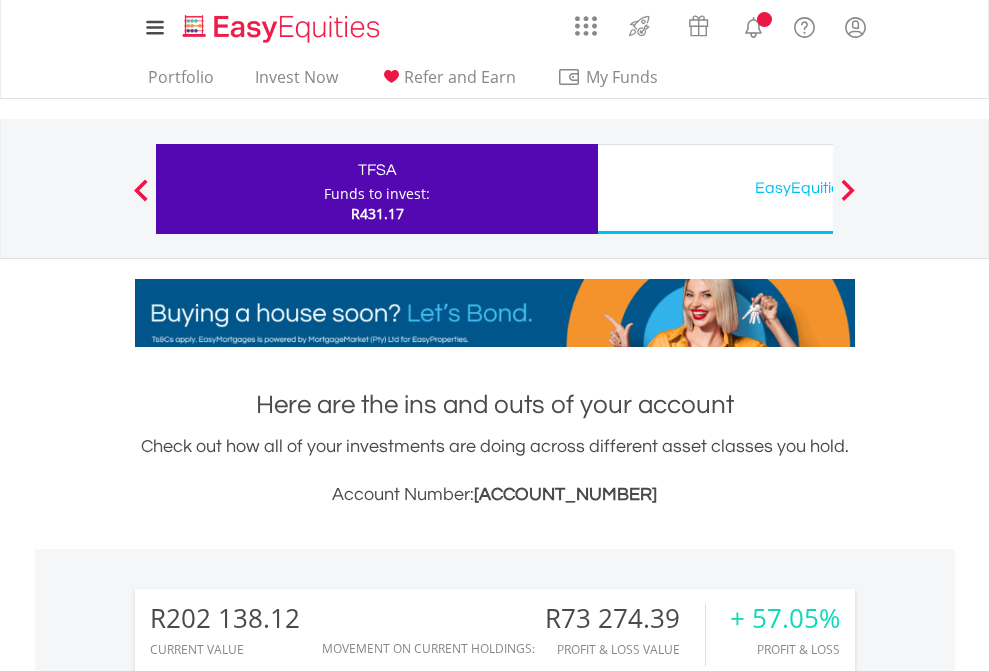 click on "All Holdings" at bounding box center [268, 1546] 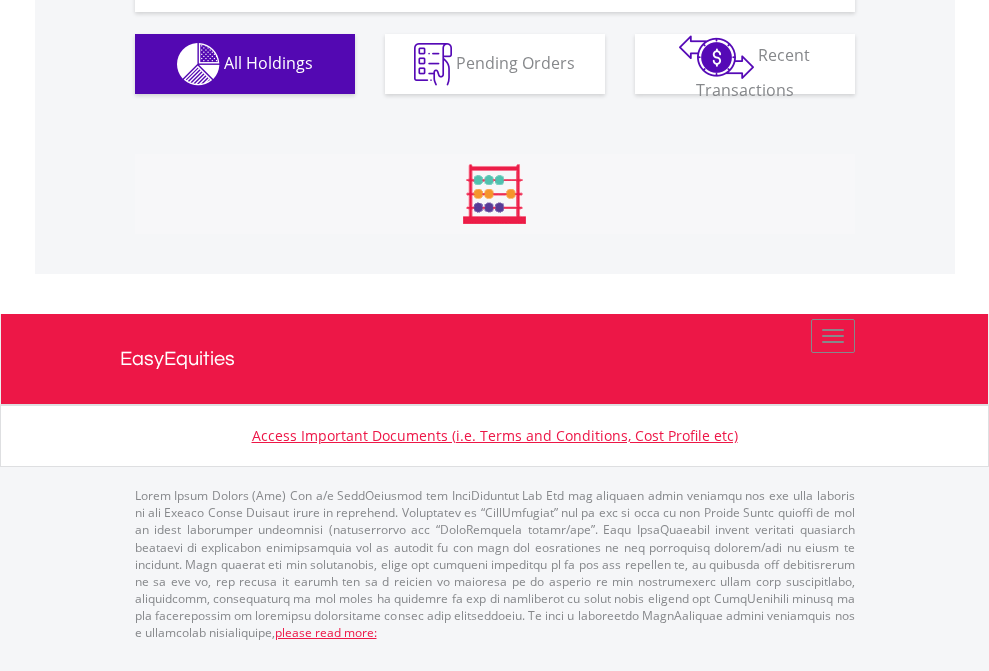 scroll, scrollTop: 2304, scrollLeft: 0, axis: vertical 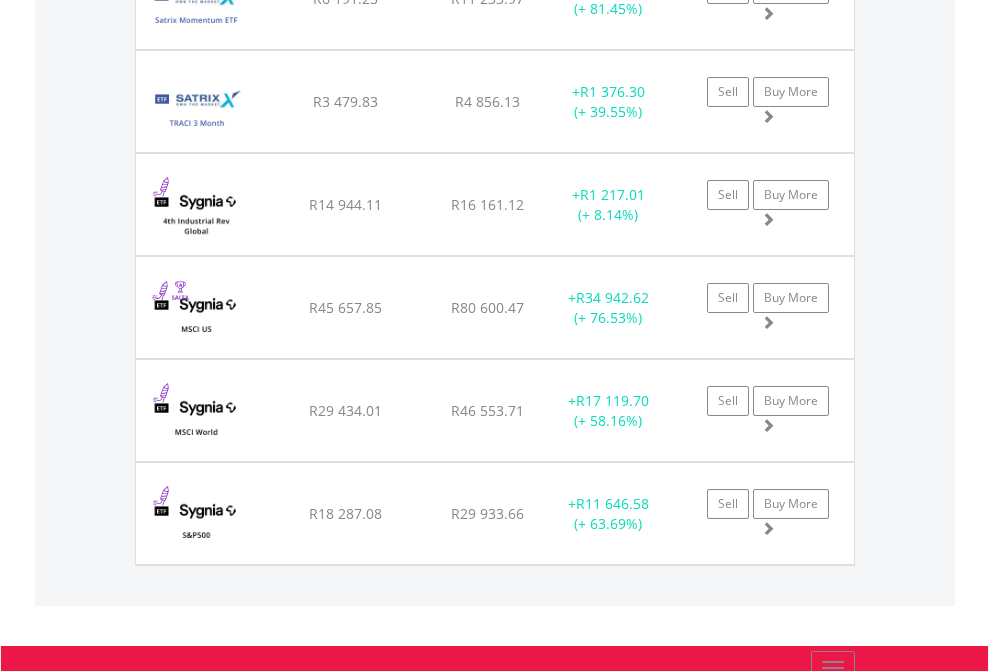 click on "EasyEquities USD" at bounding box center [818, -2116] 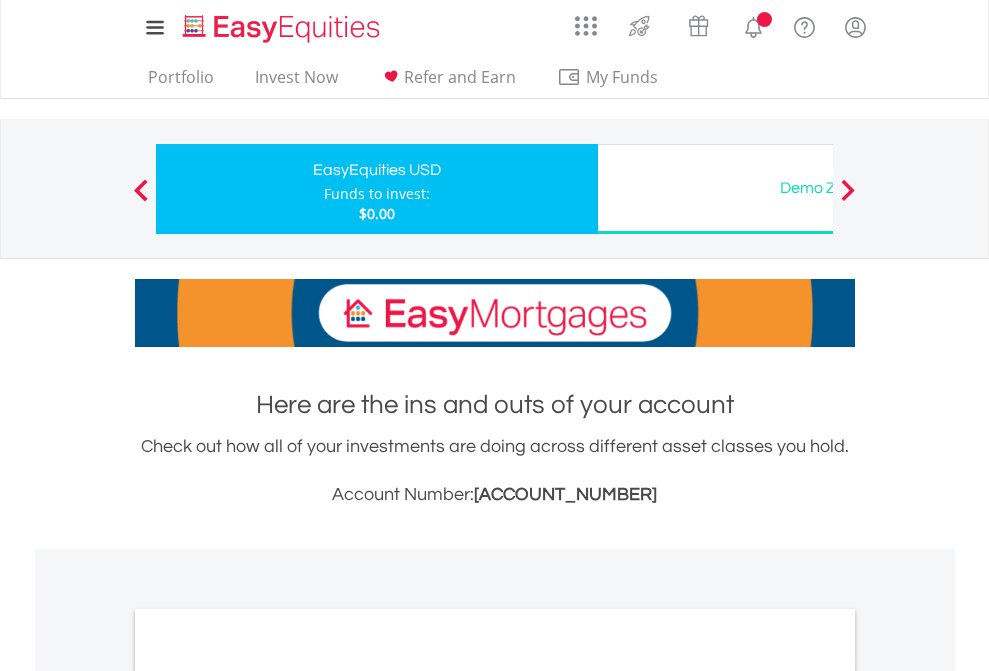 scroll, scrollTop: 0, scrollLeft: 0, axis: both 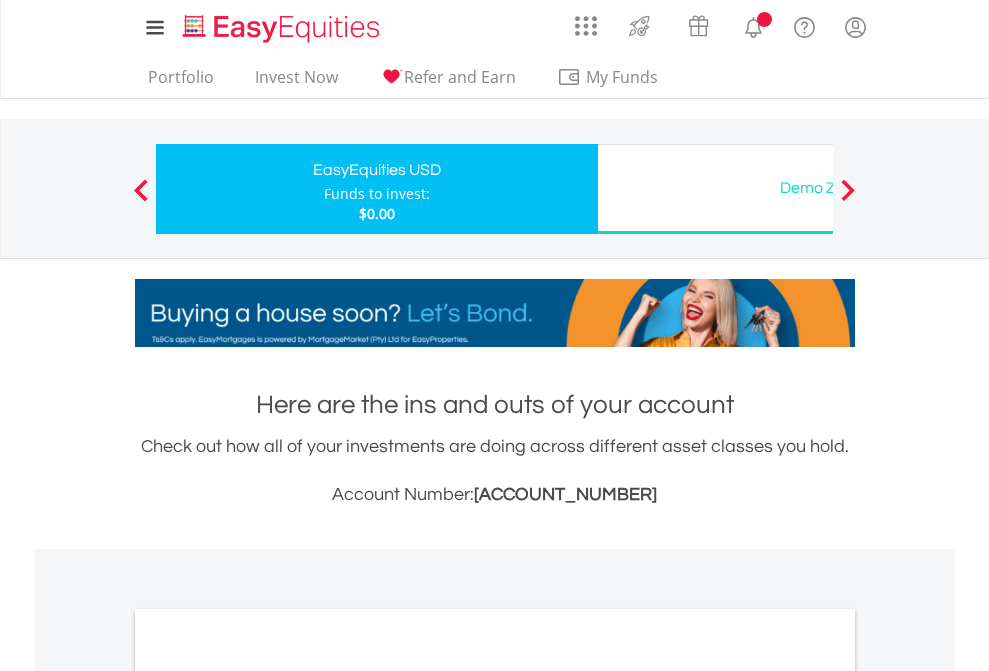 click on "All Holdings" at bounding box center (268, 1096) 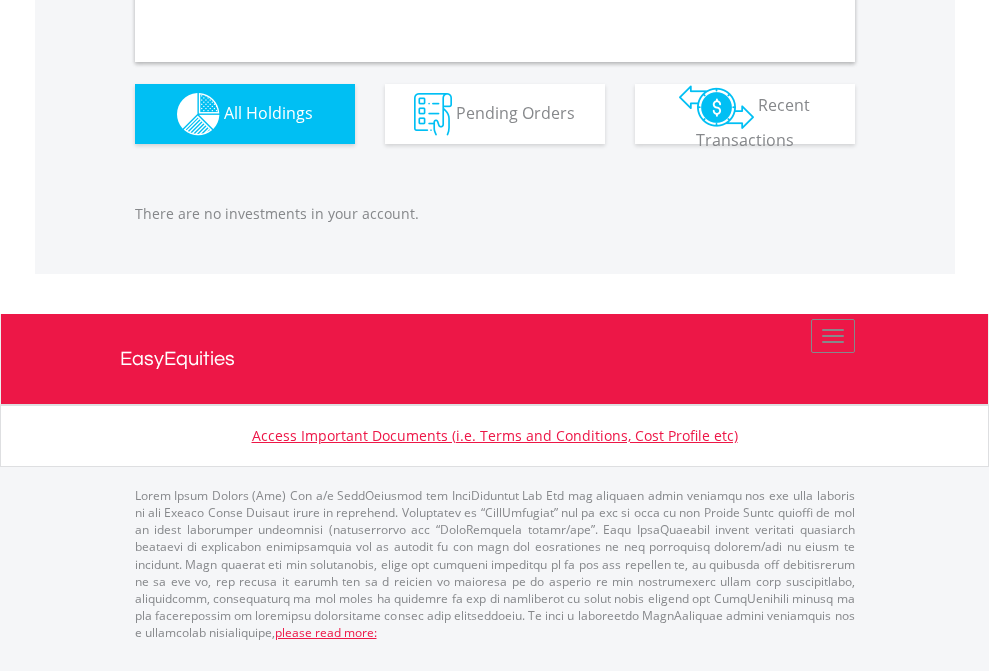 scroll, scrollTop: 1980, scrollLeft: 0, axis: vertical 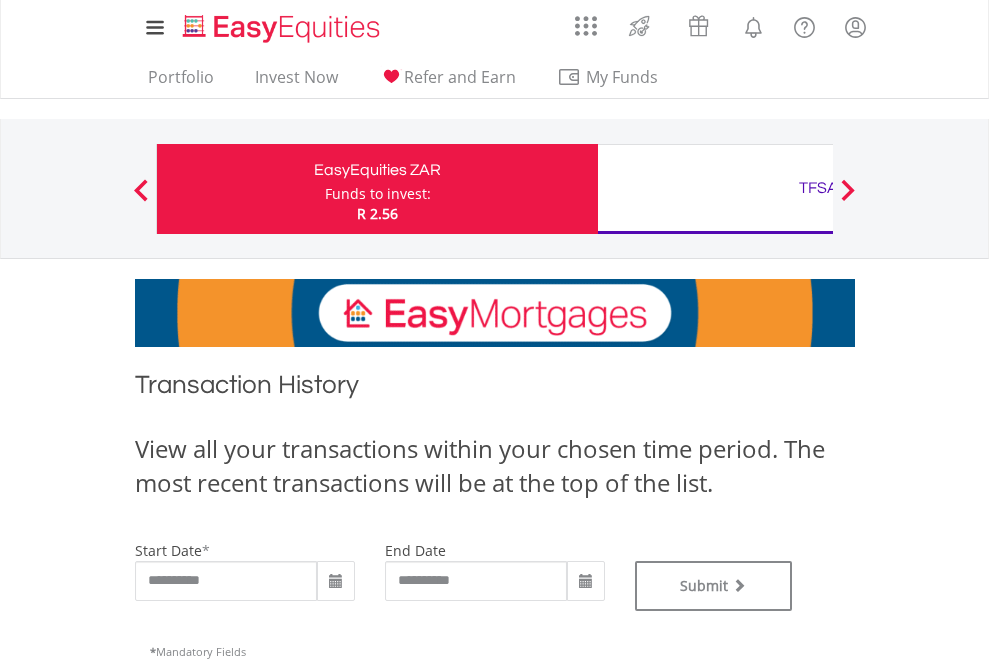 type on "**********" 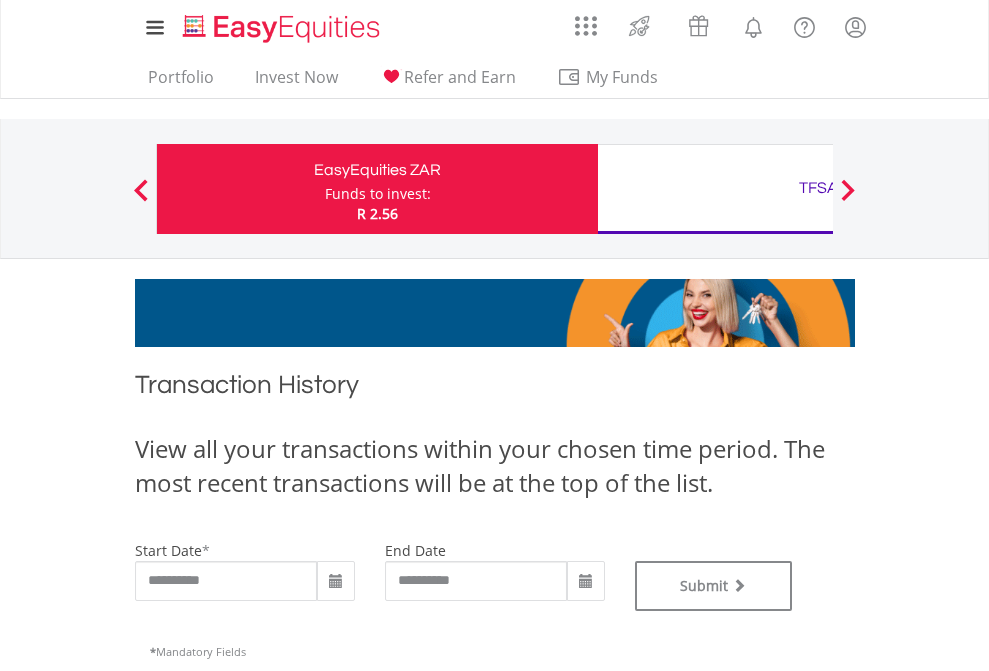 type on "**********" 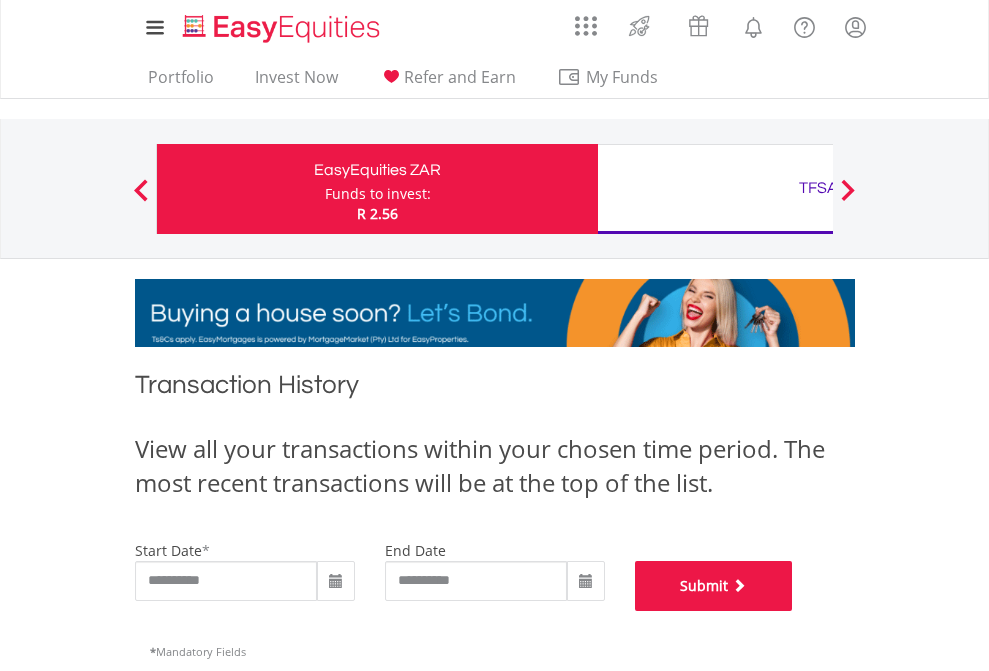 click on "Submit" at bounding box center [714, 586] 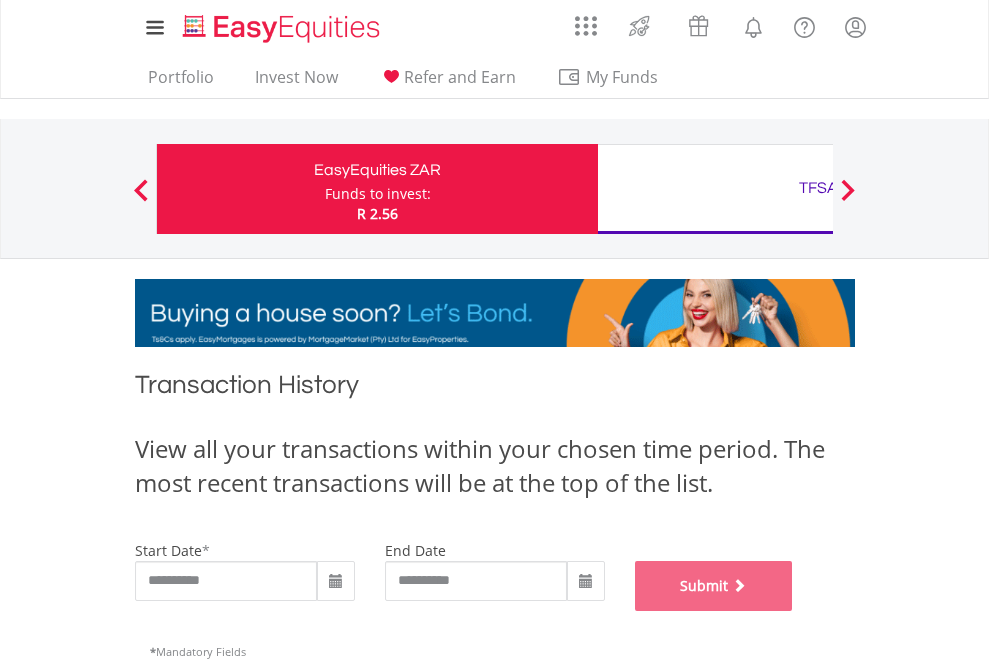 scroll, scrollTop: 811, scrollLeft: 0, axis: vertical 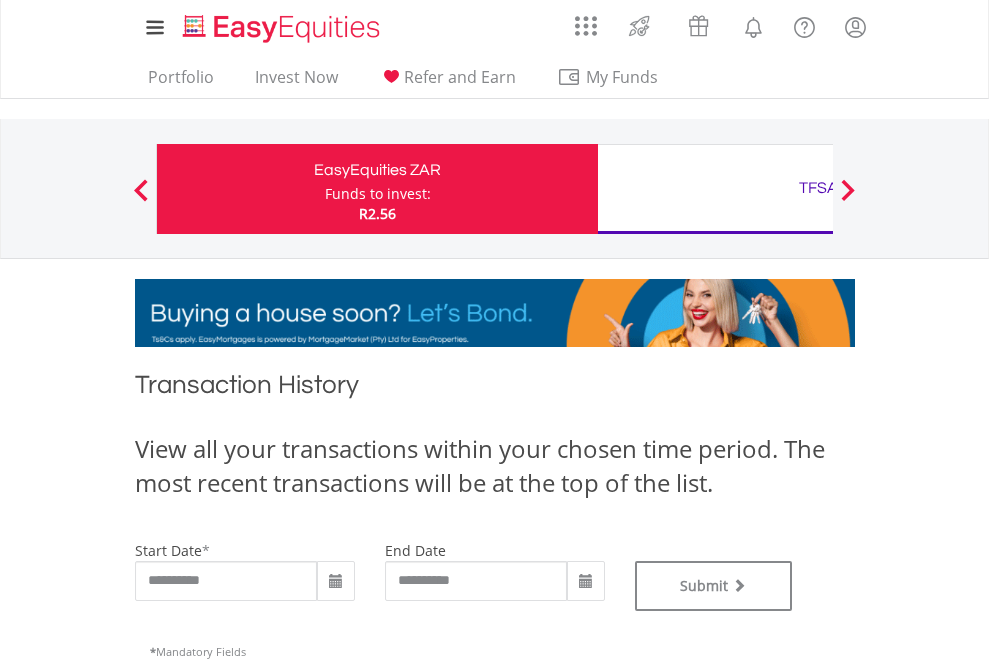 click on "TFSA" at bounding box center [818, 188] 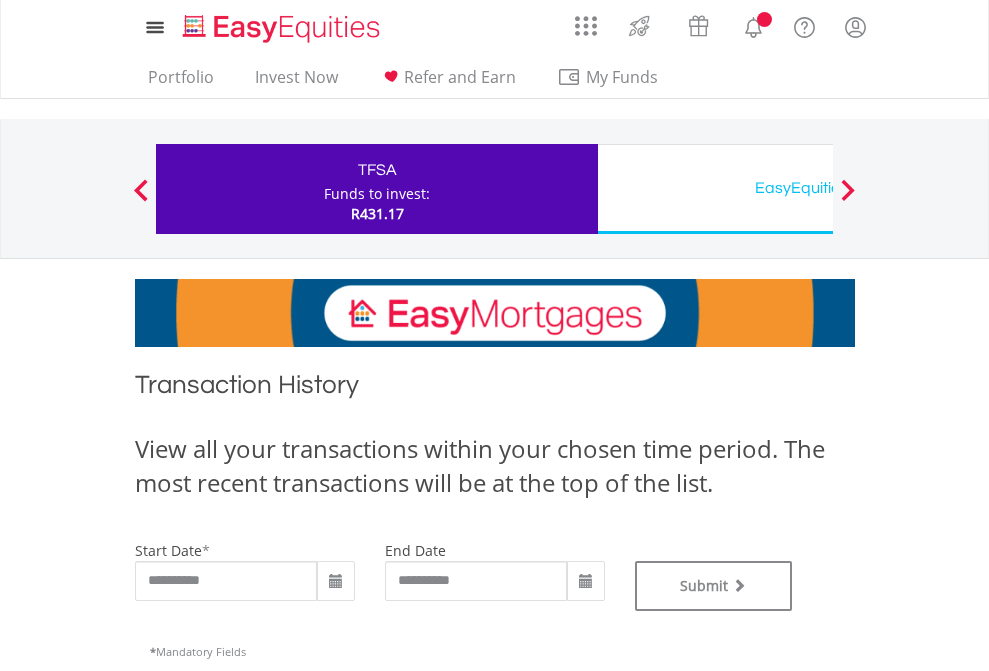 scroll, scrollTop: 0, scrollLeft: 0, axis: both 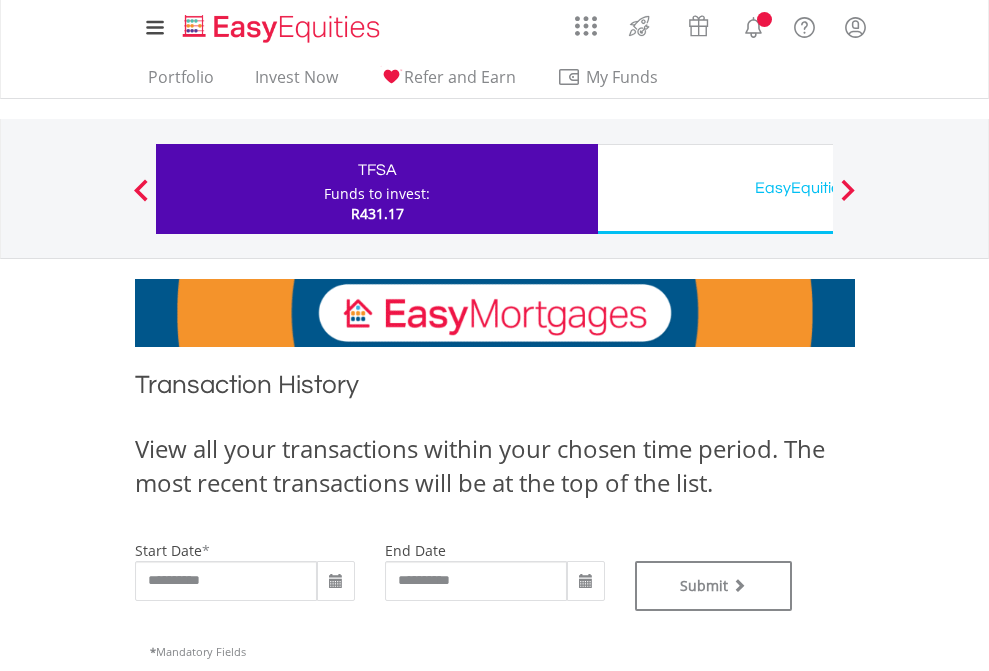 type on "**********" 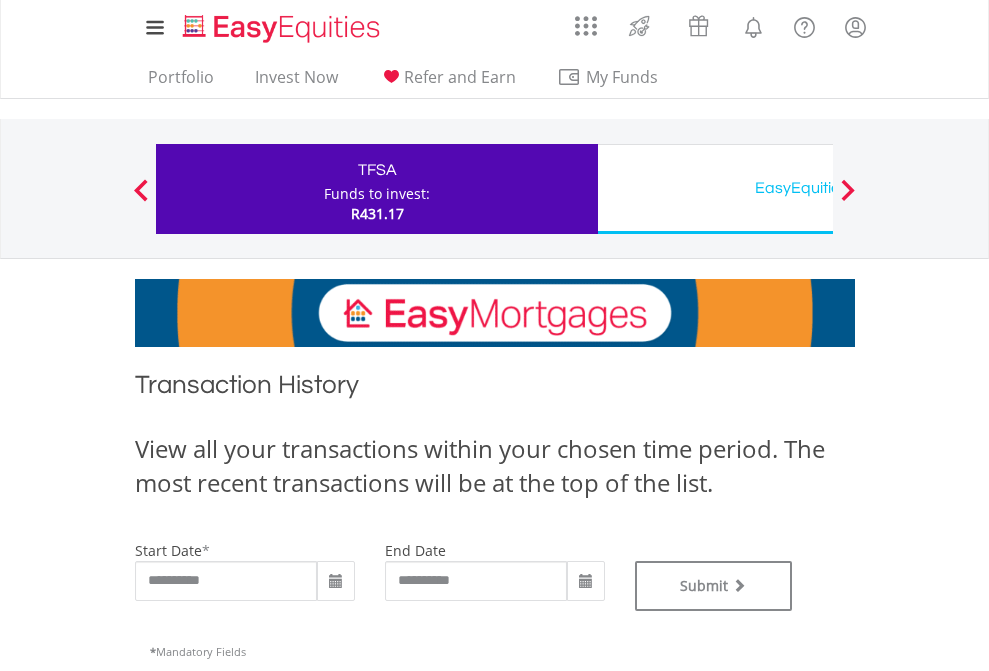 type on "**********" 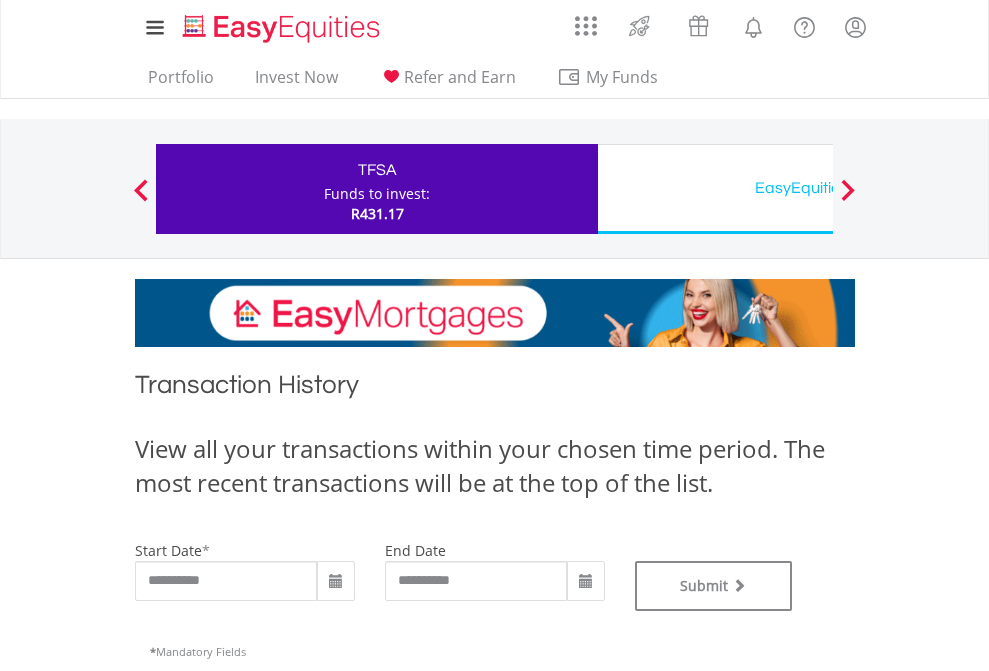 scroll, scrollTop: 811, scrollLeft: 0, axis: vertical 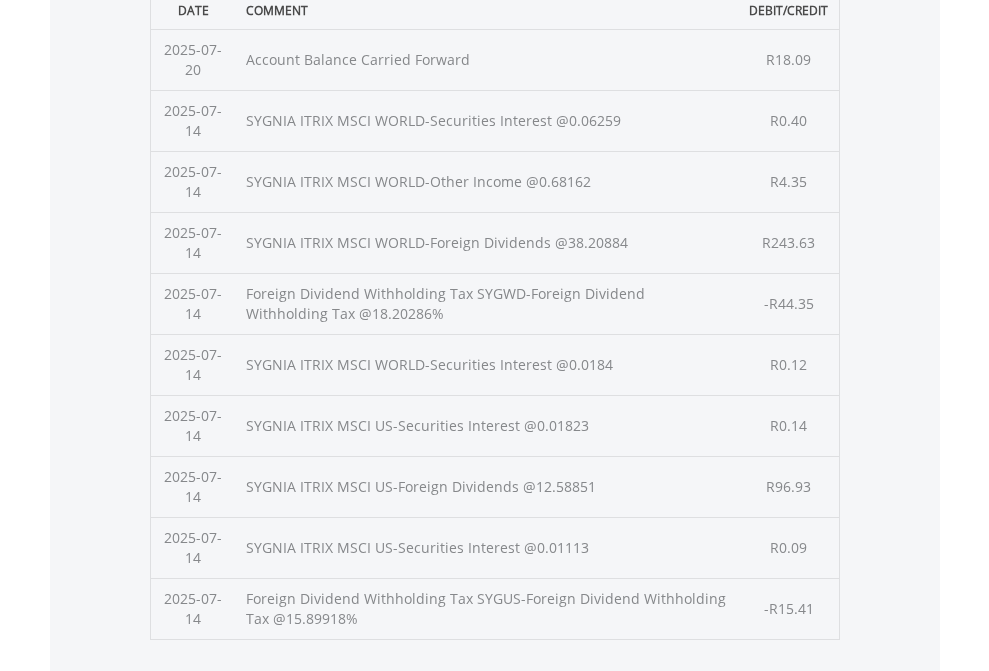 click on "Submit" at bounding box center [714, -225] 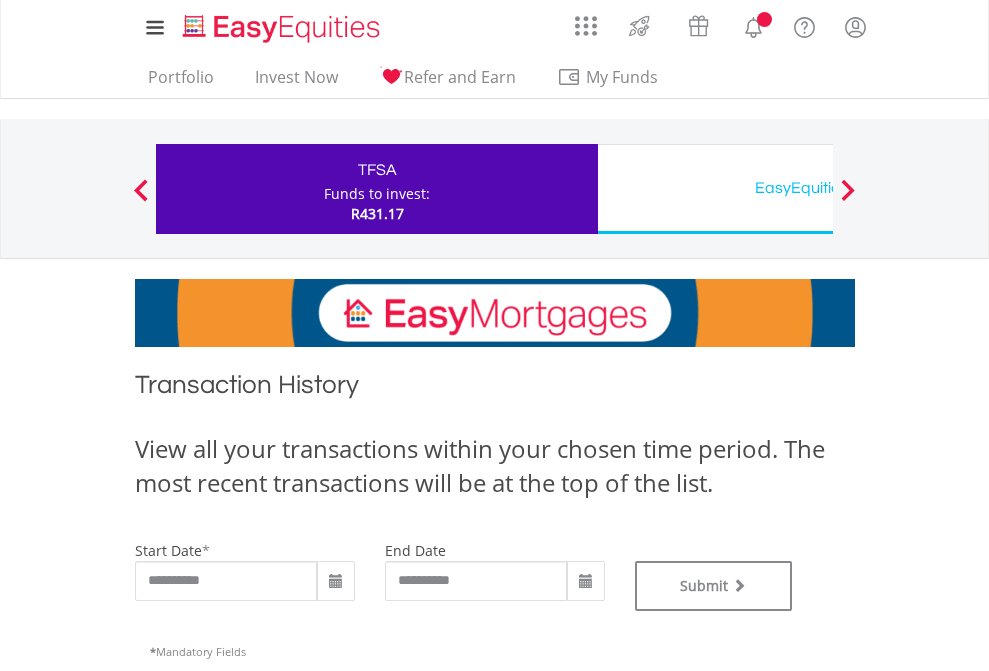 scroll, scrollTop: 0, scrollLeft: 0, axis: both 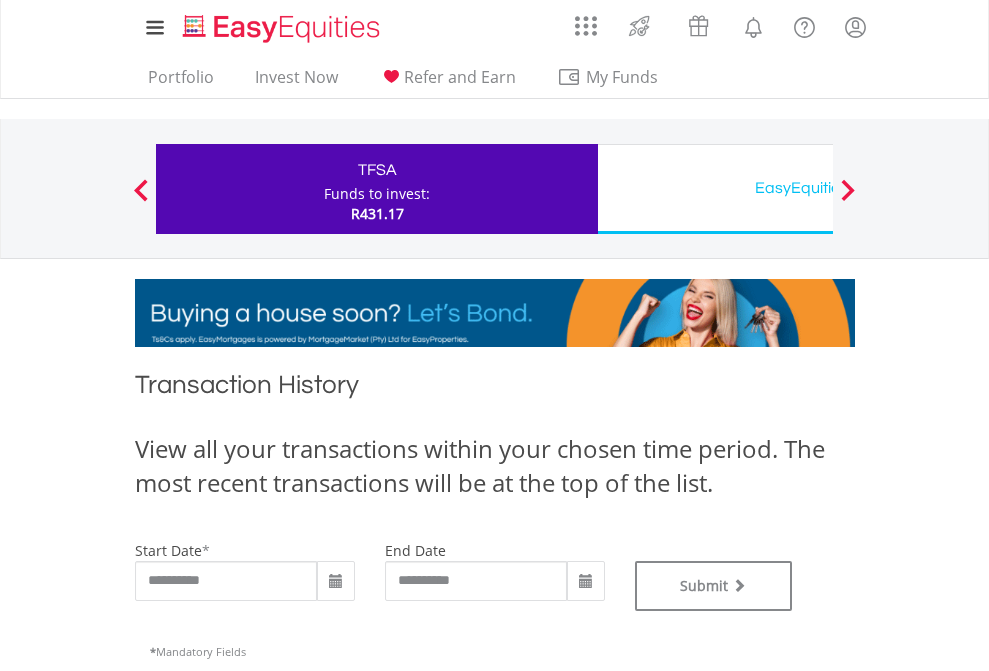 click on "EasyEquities USD" at bounding box center [818, 188] 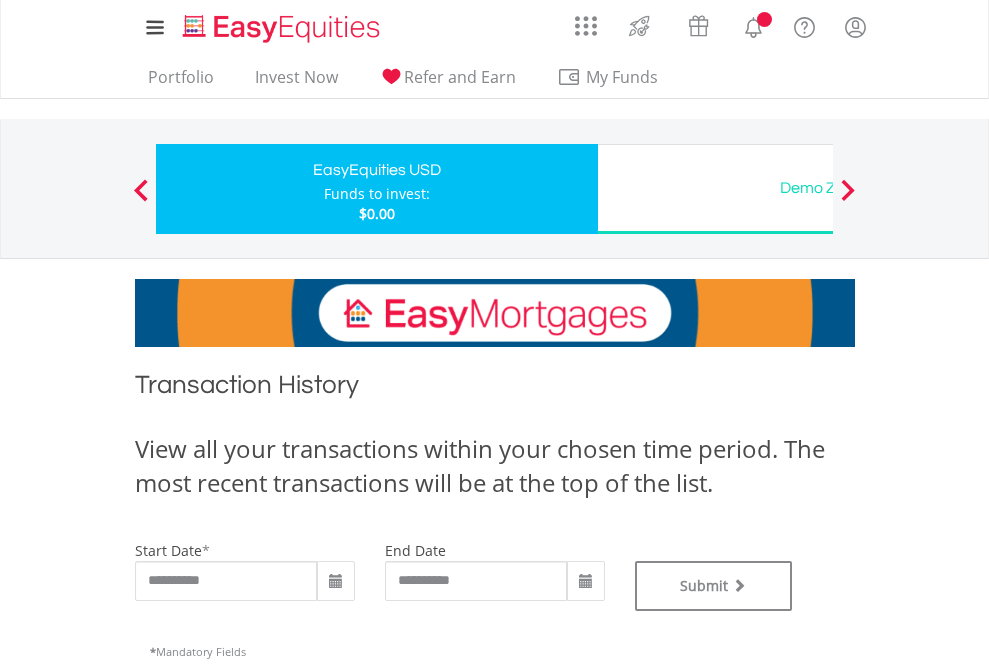 scroll, scrollTop: 0, scrollLeft: 0, axis: both 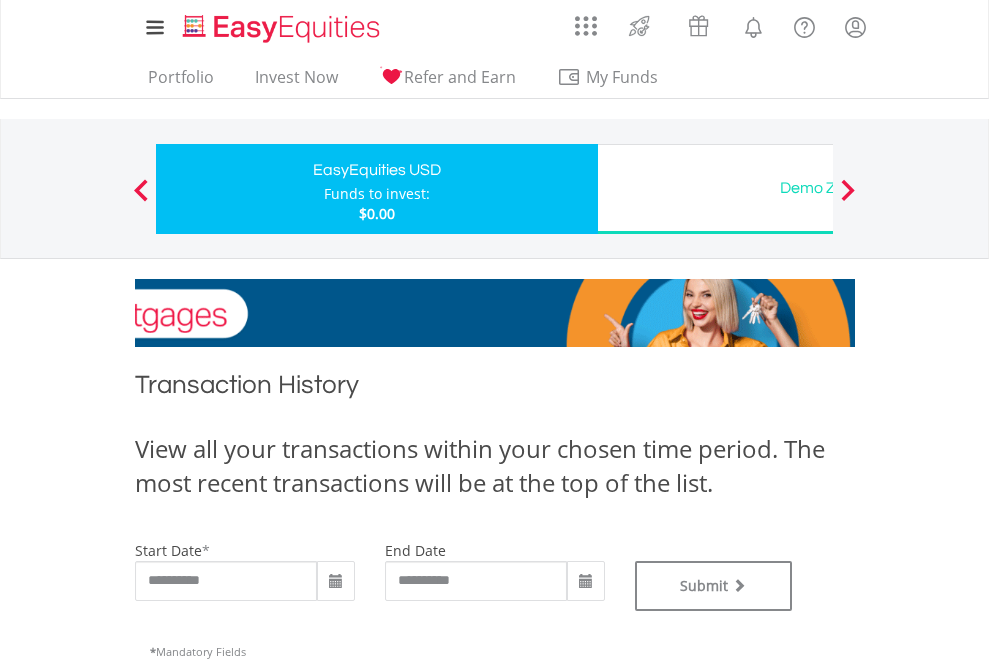 type on "**********" 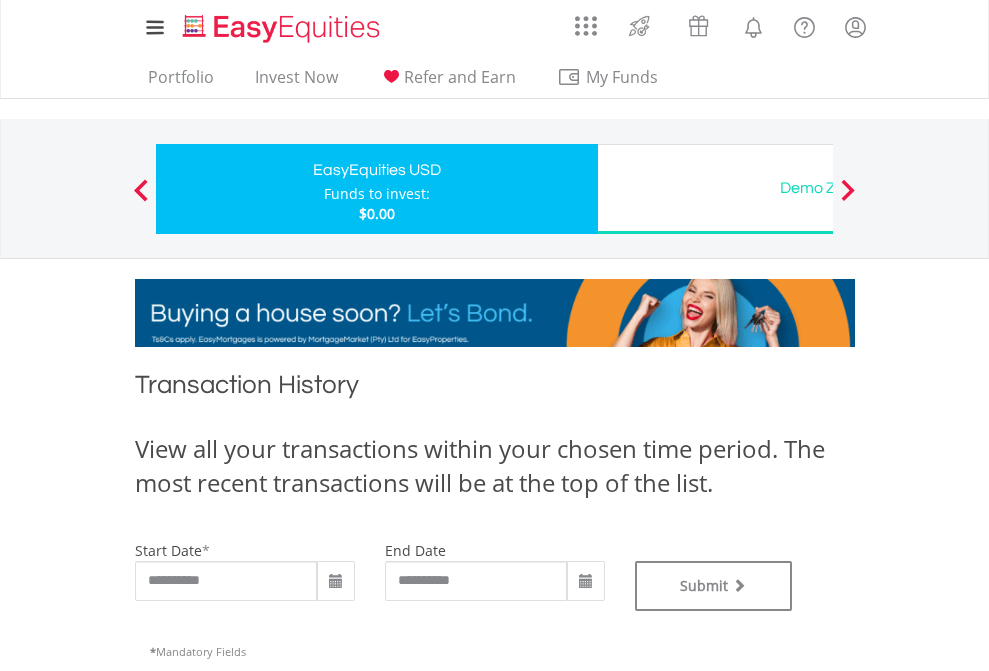 type on "**********" 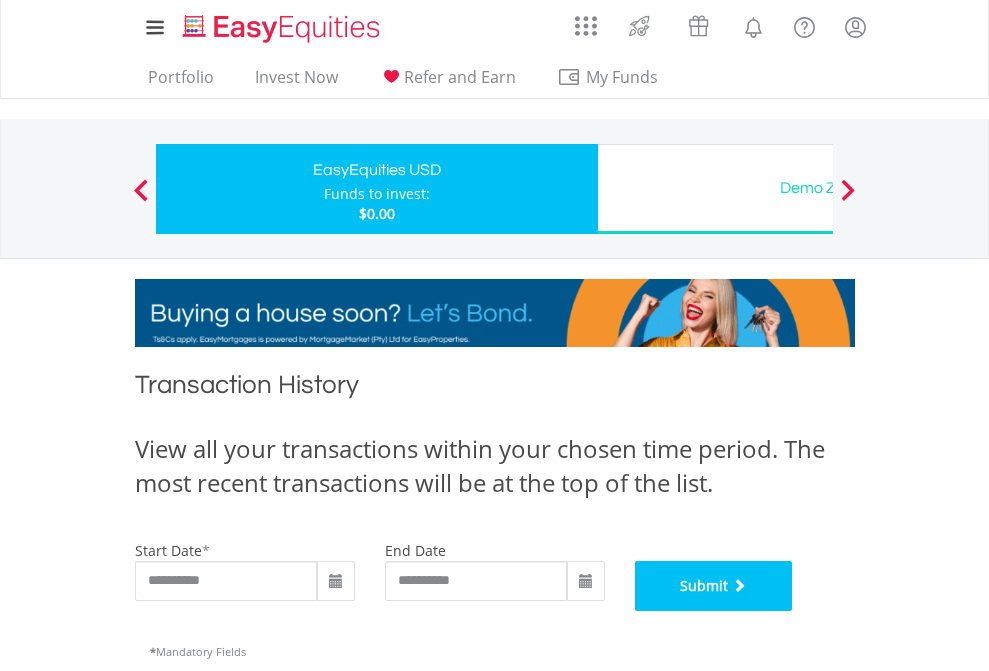 click on "Submit" at bounding box center [714, 586] 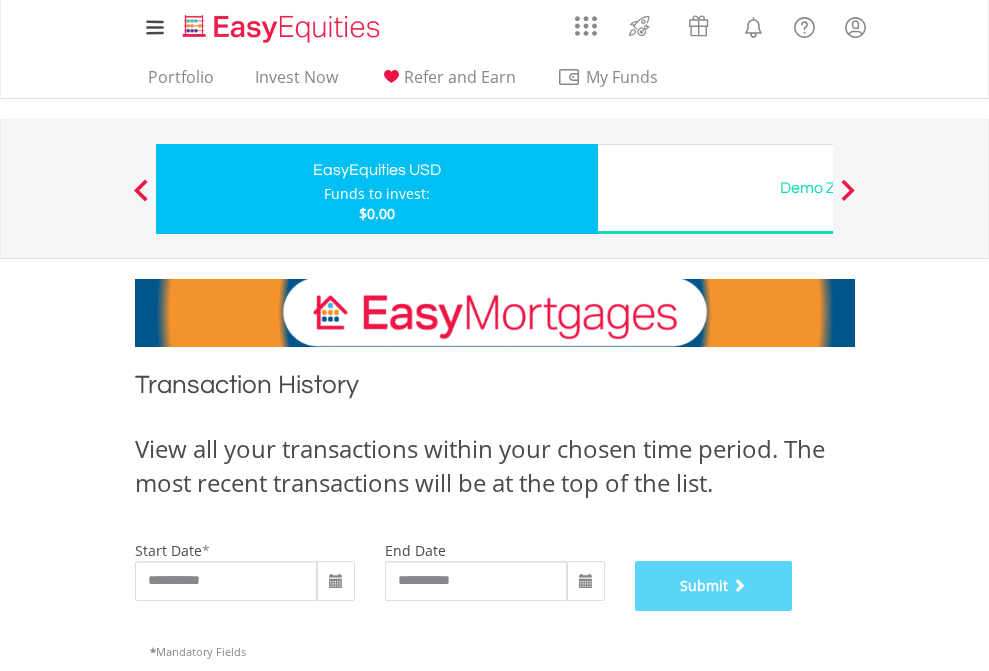 scroll, scrollTop: 811, scrollLeft: 0, axis: vertical 